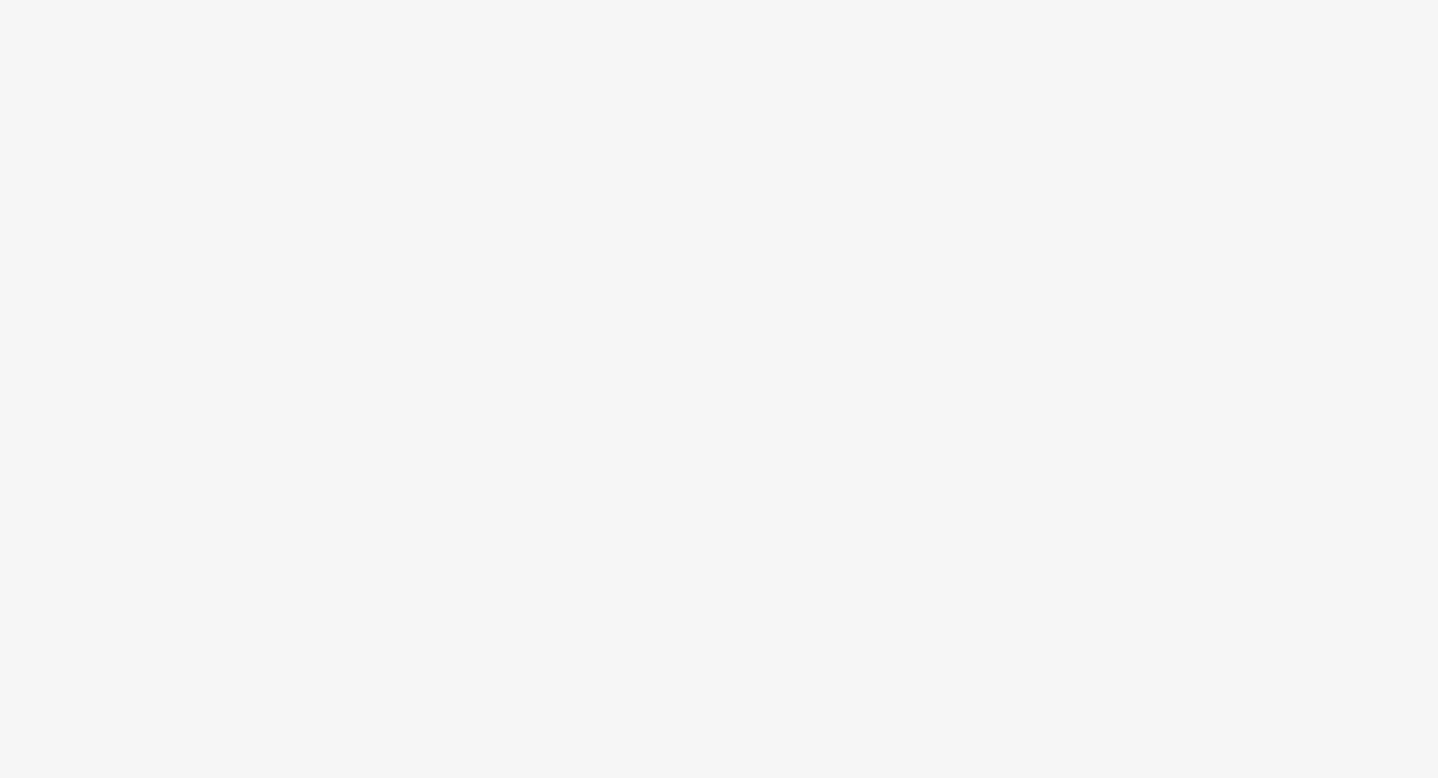 scroll, scrollTop: 0, scrollLeft: 0, axis: both 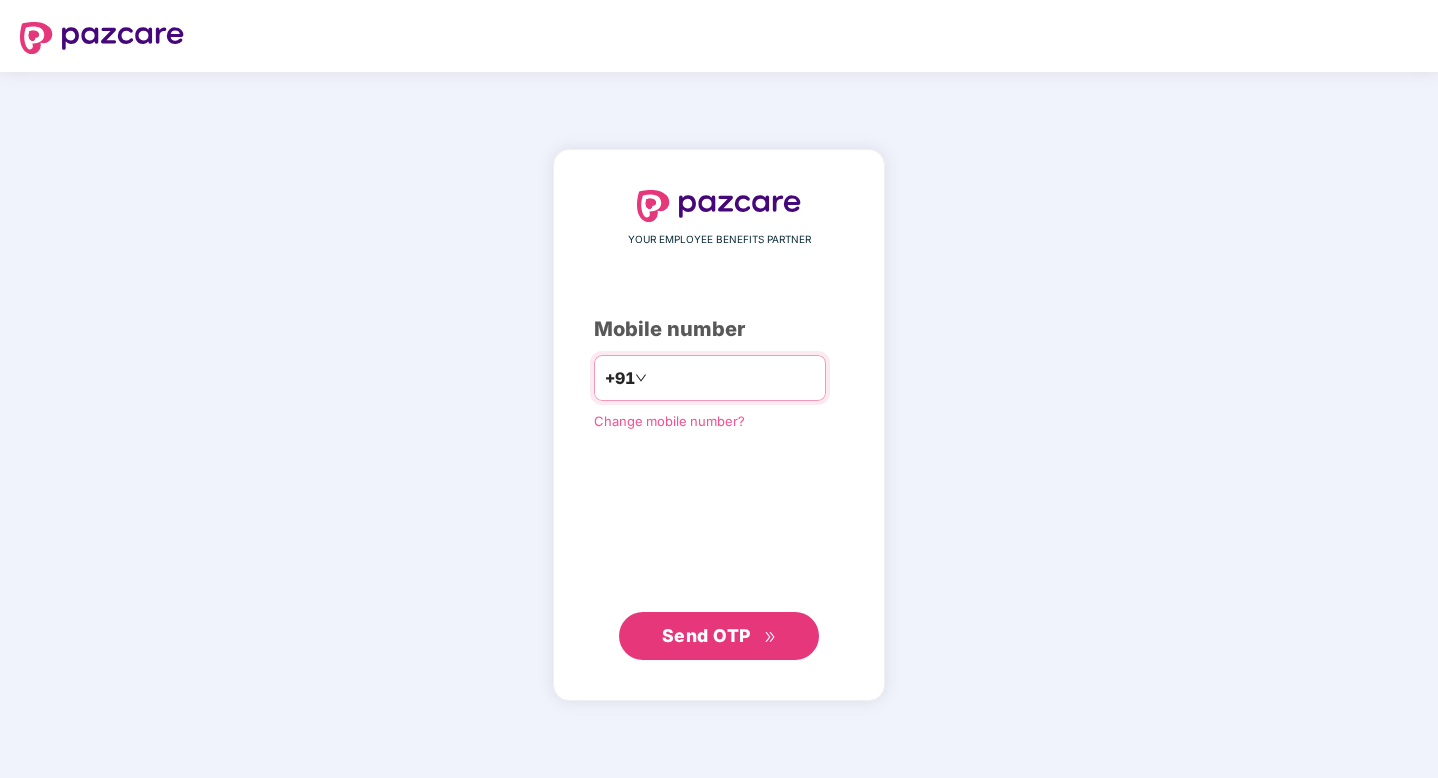 type on "**********" 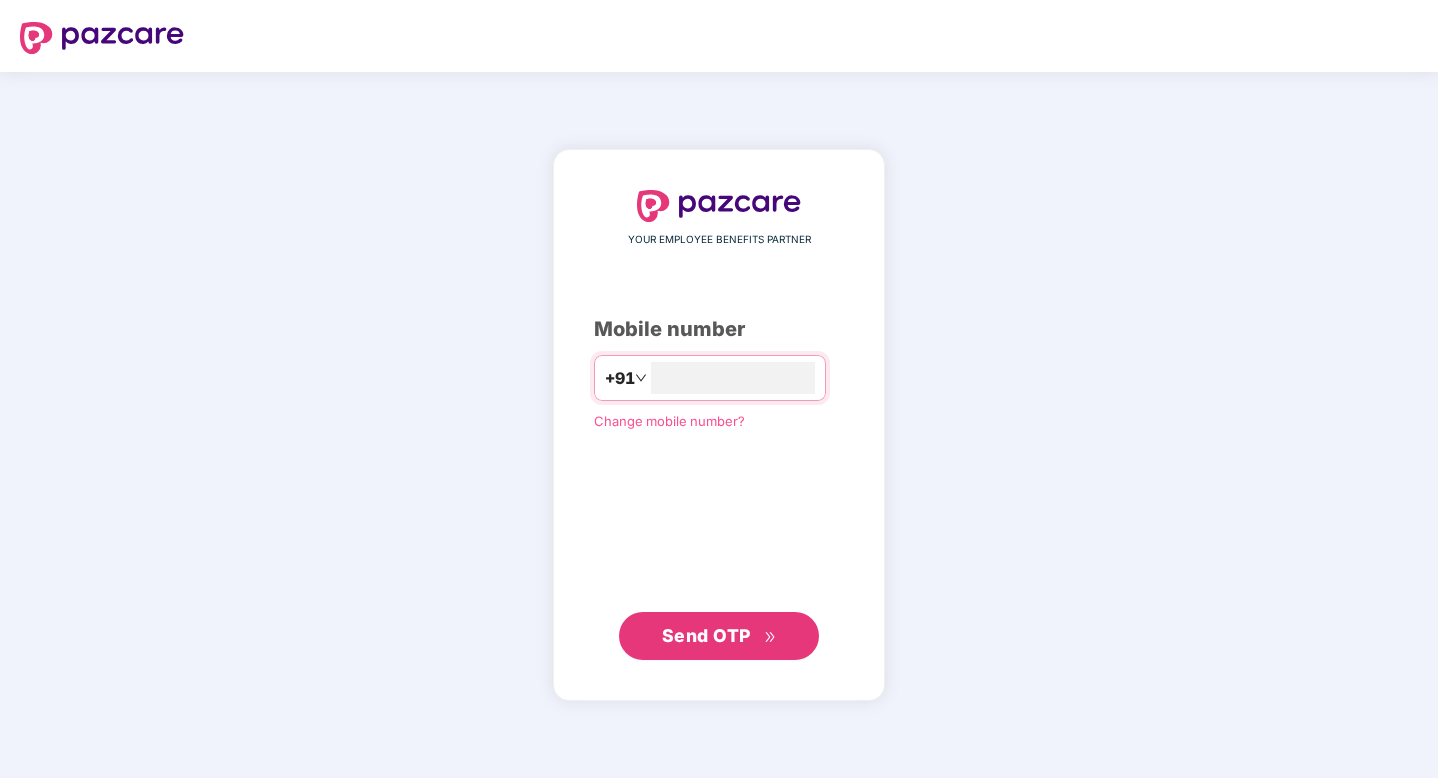 click on "Send OTP" at bounding box center [706, 635] 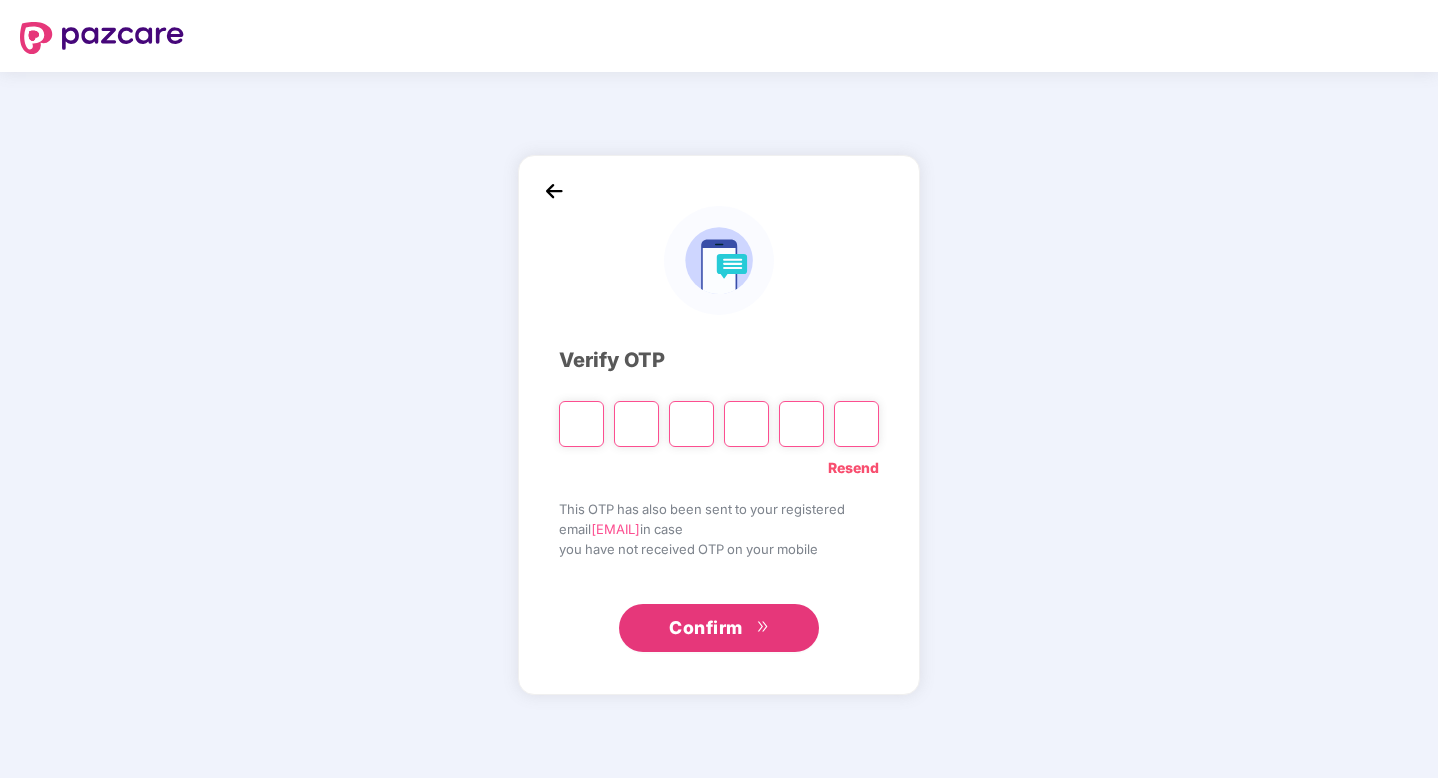 type on "*" 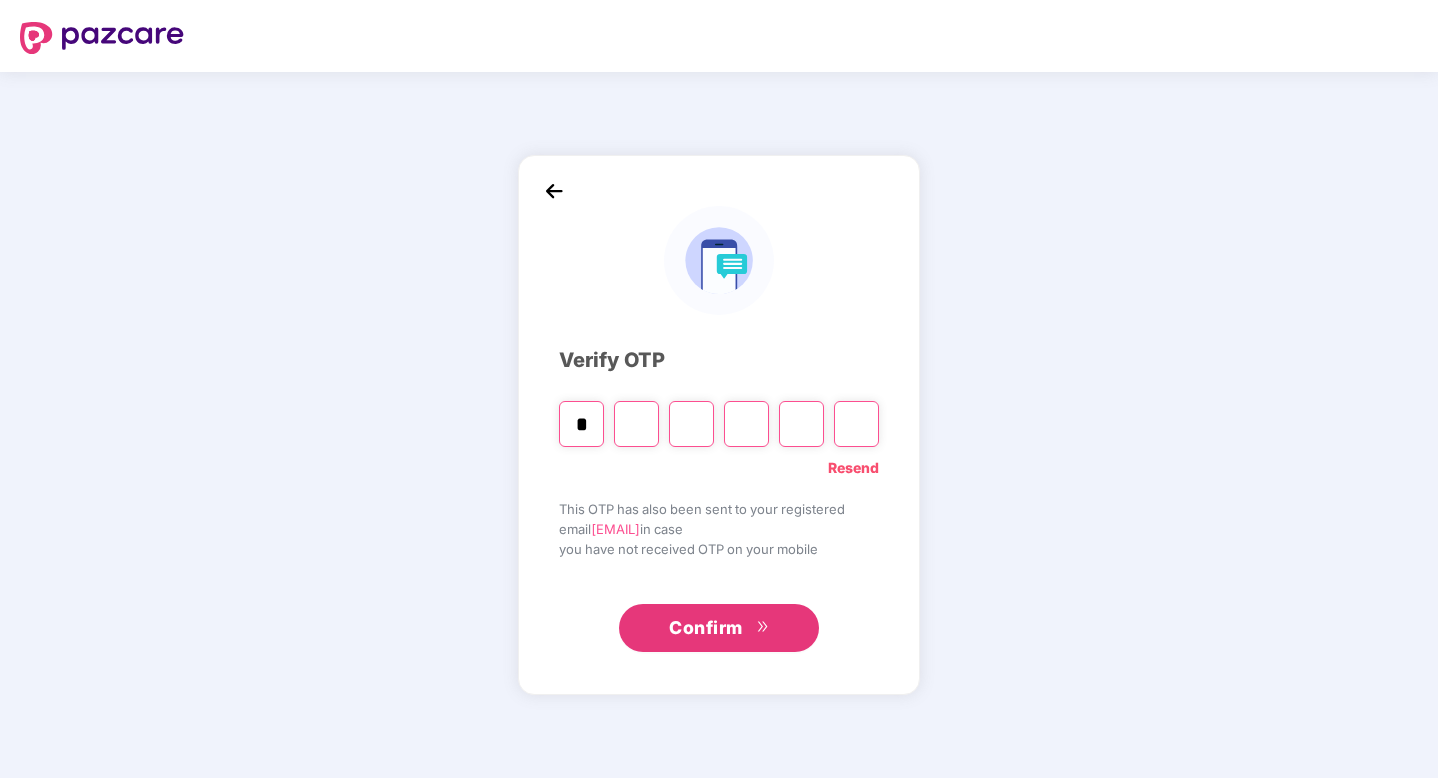 type on "*" 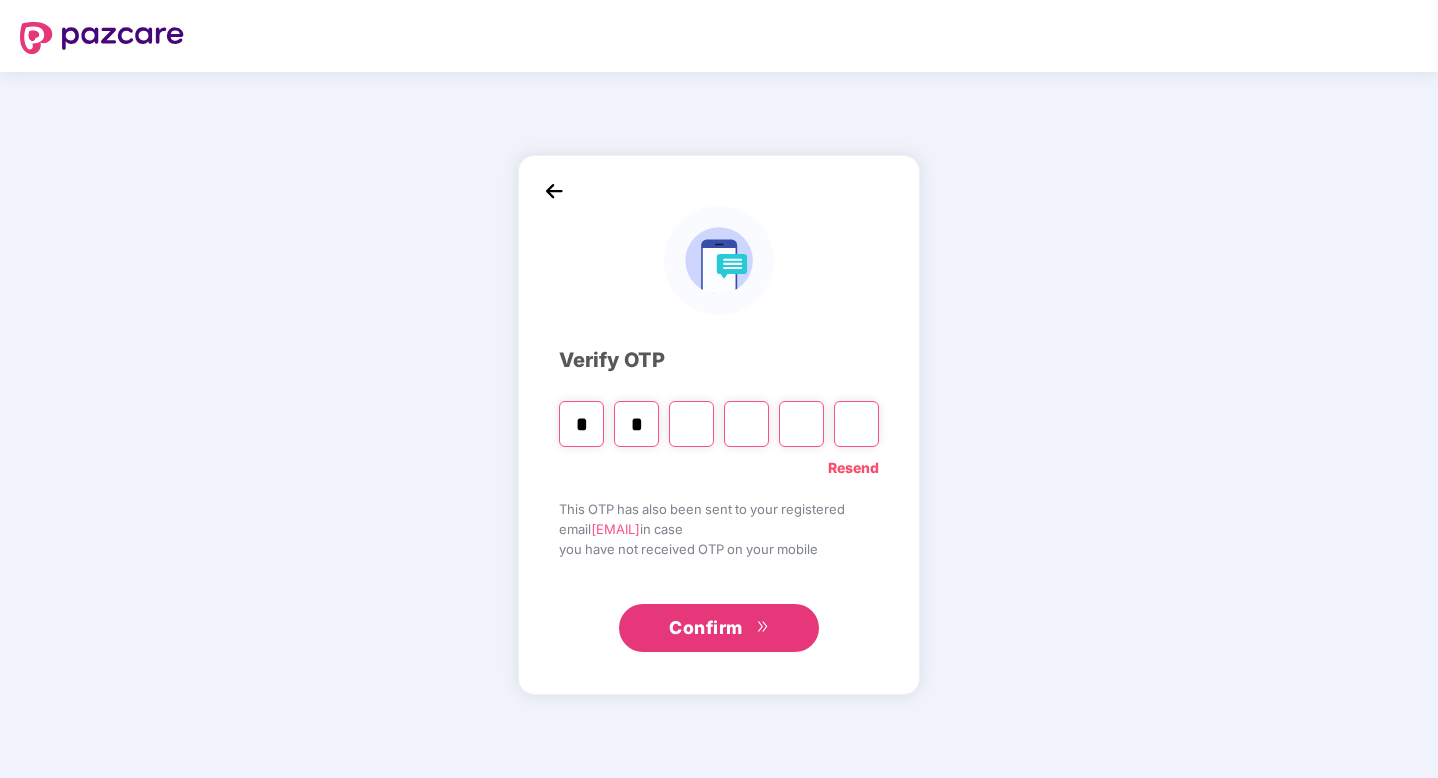 type on "*" 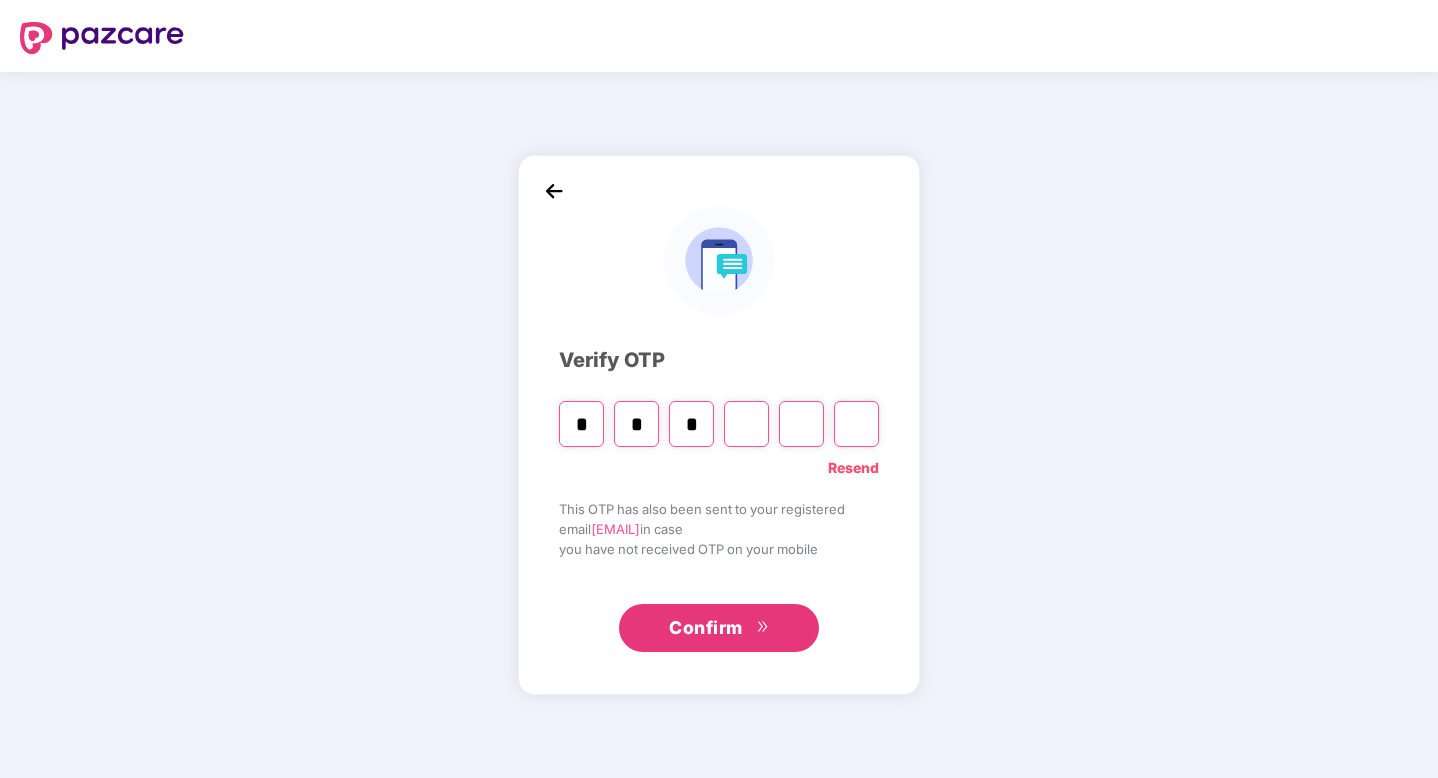 type on "*" 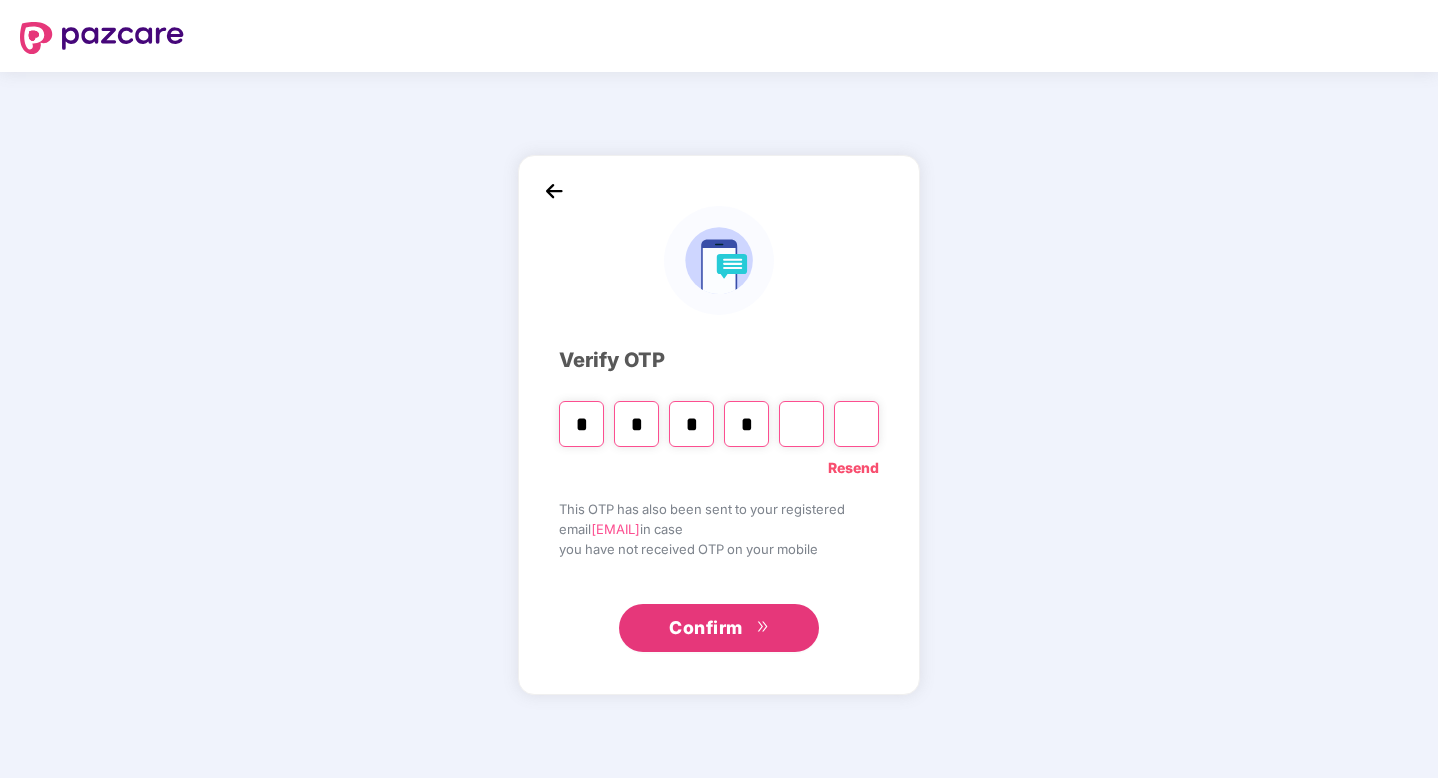 type on "*" 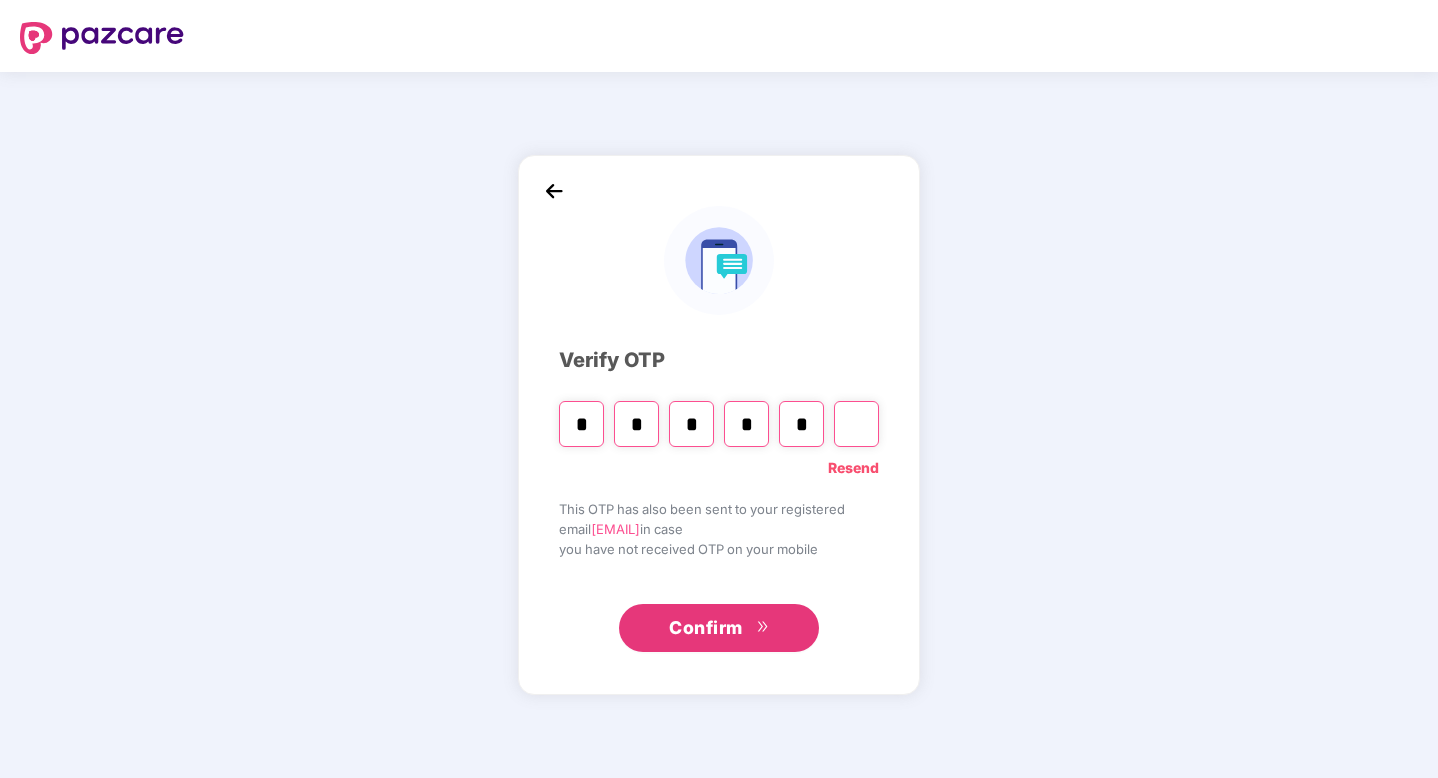 type on "*" 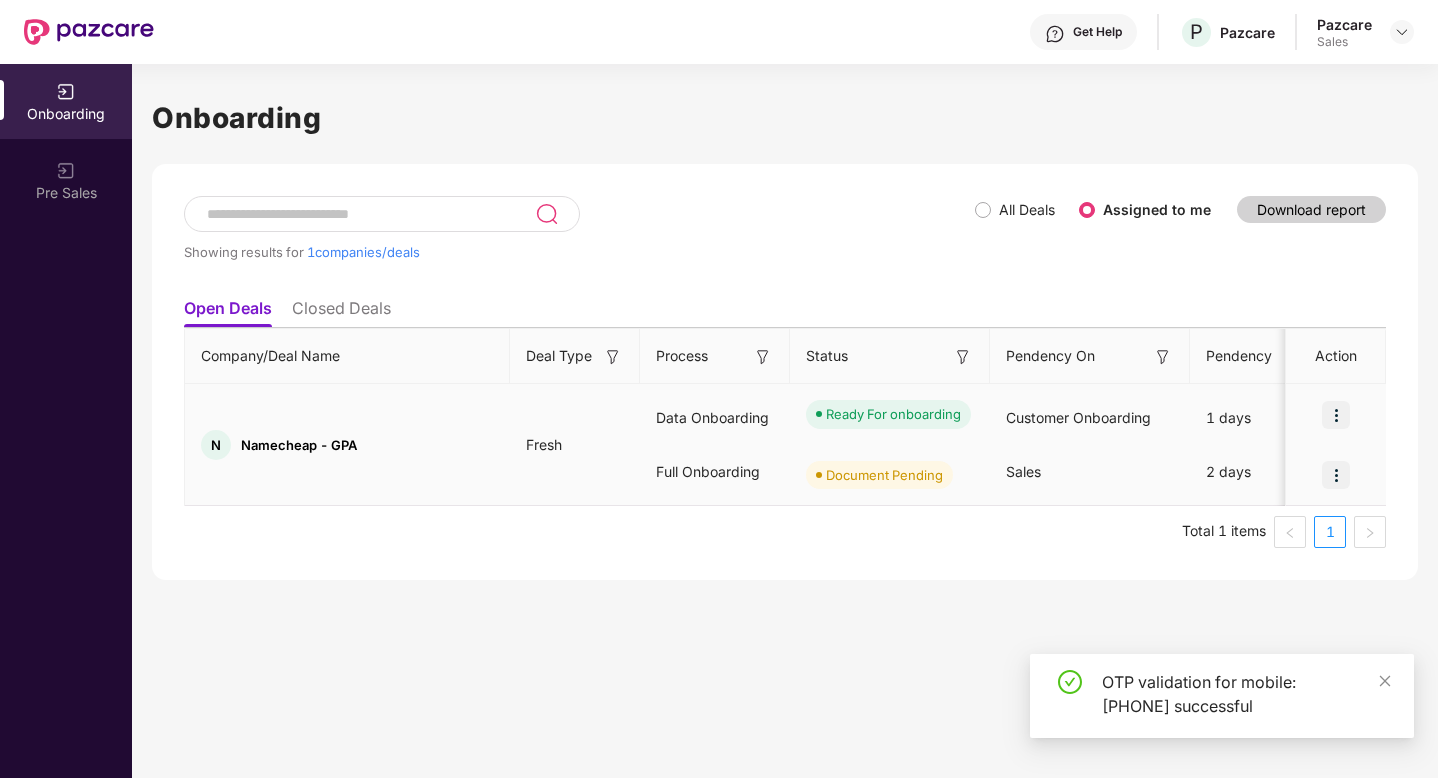 click at bounding box center [1336, 475] 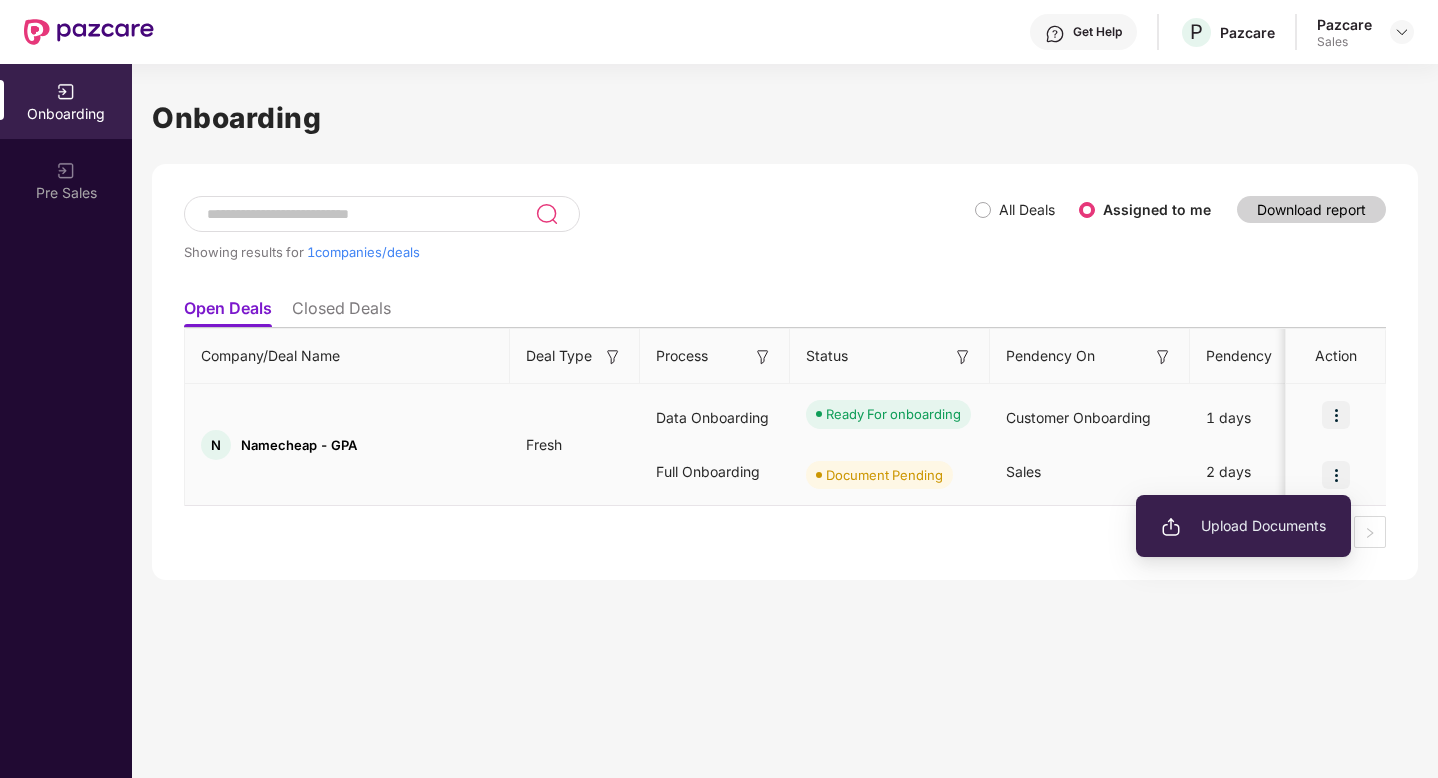click on "Upload Documents" at bounding box center [1243, 526] 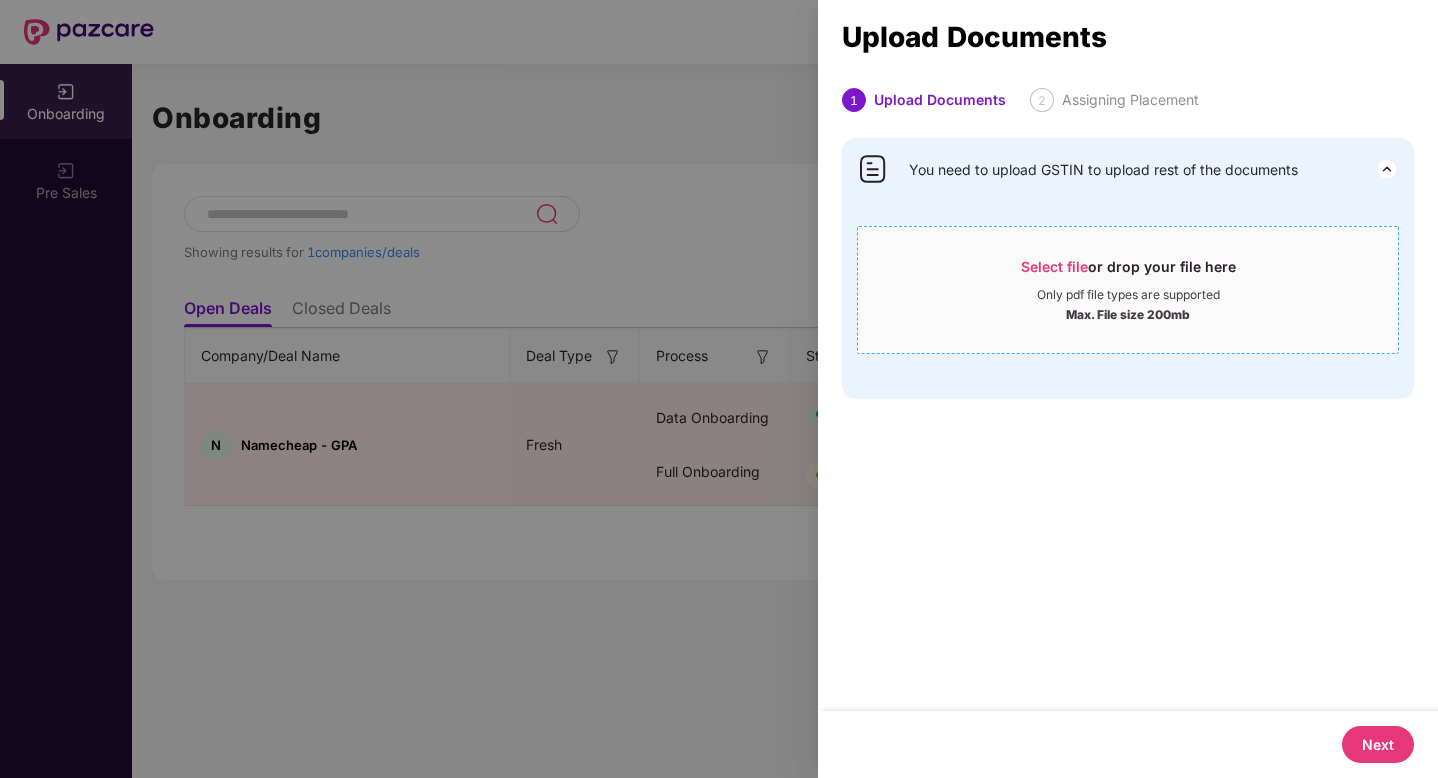 click on "Select file" at bounding box center (1054, 266) 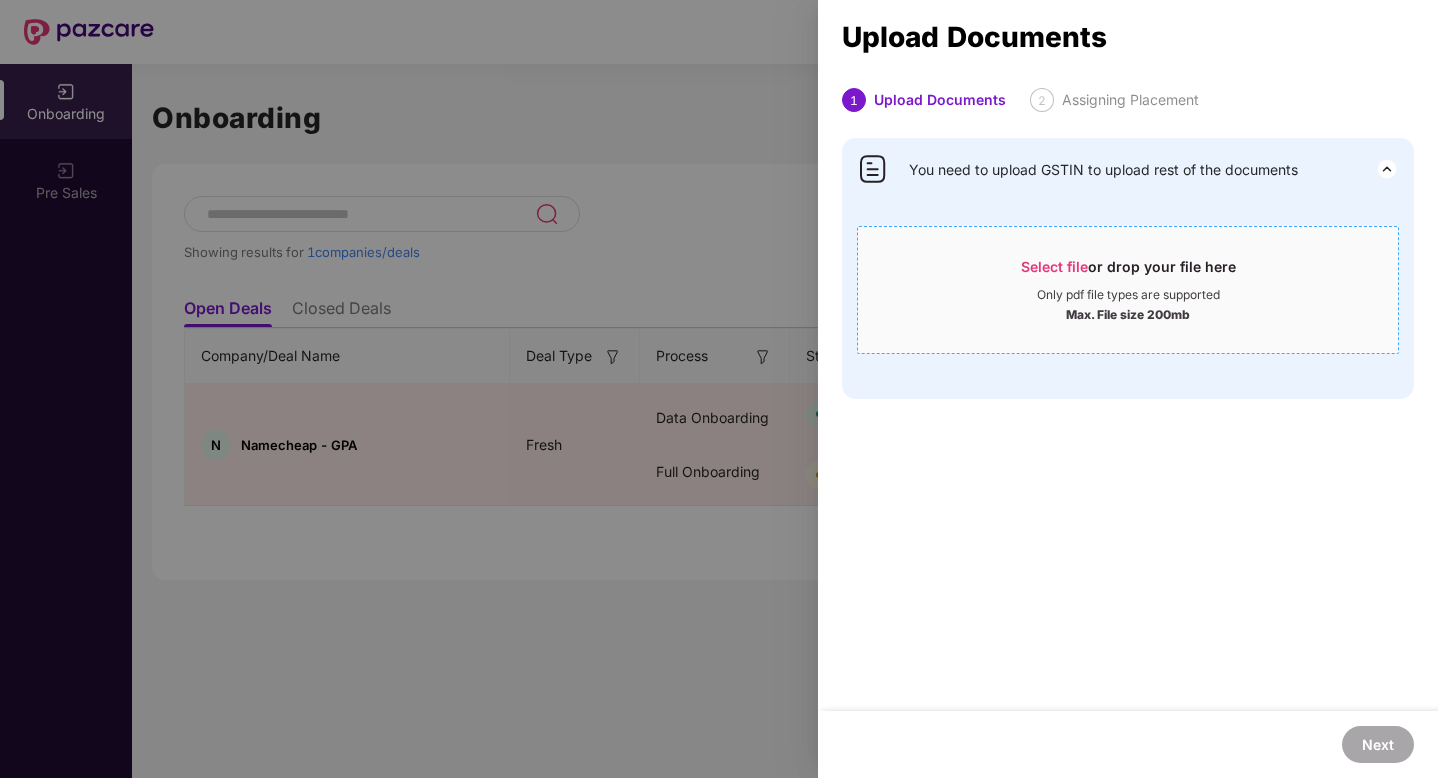 click on "Select file" at bounding box center [1054, 266] 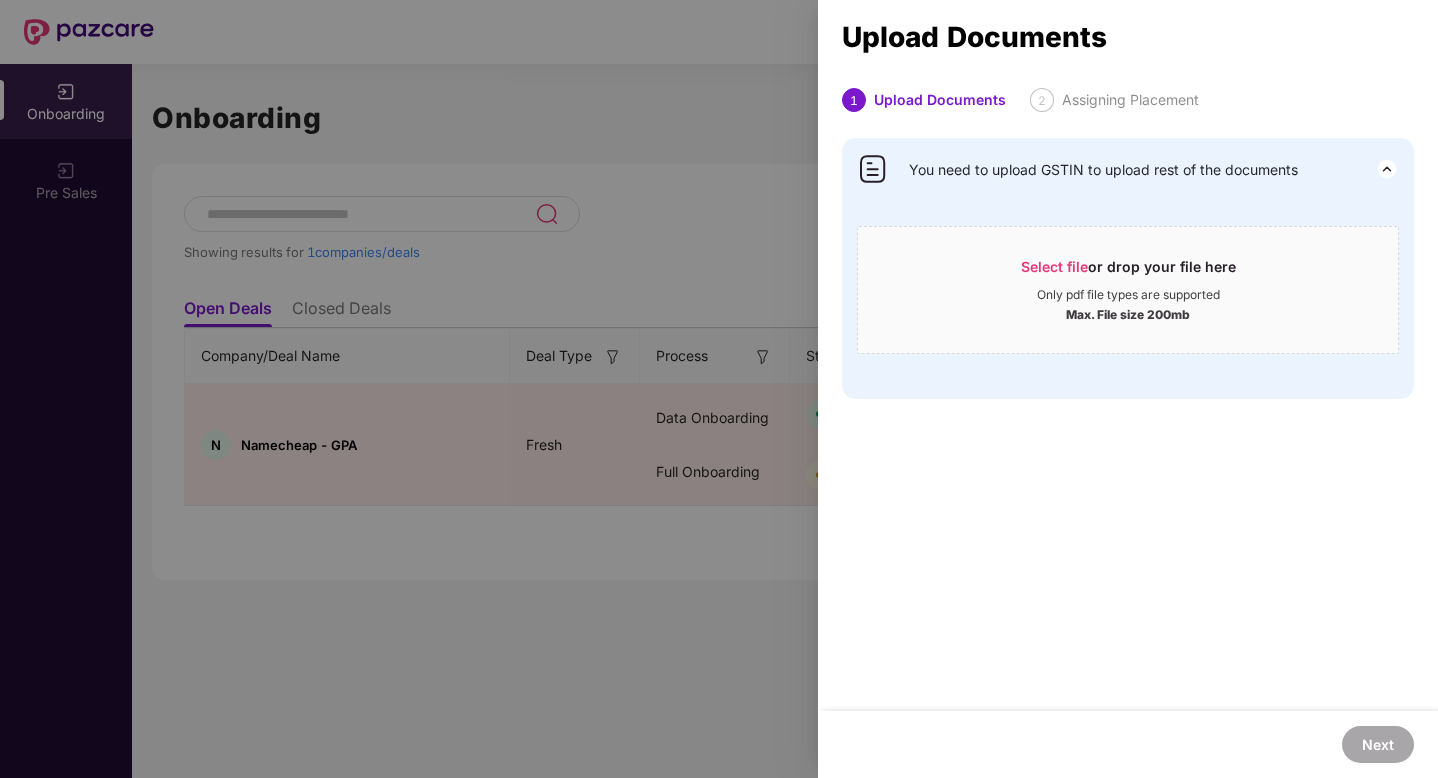 click at bounding box center (719, 389) 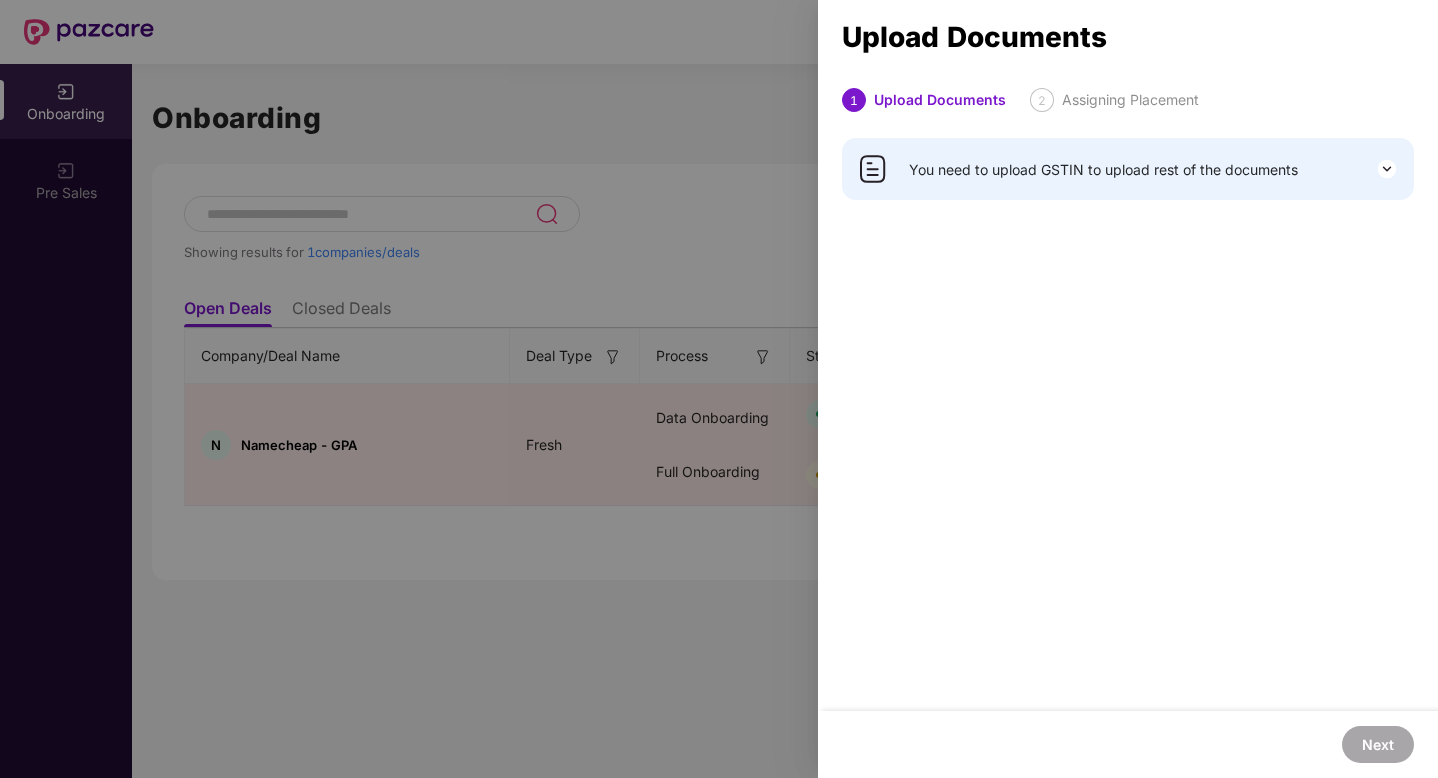 click at bounding box center [1387, 169] 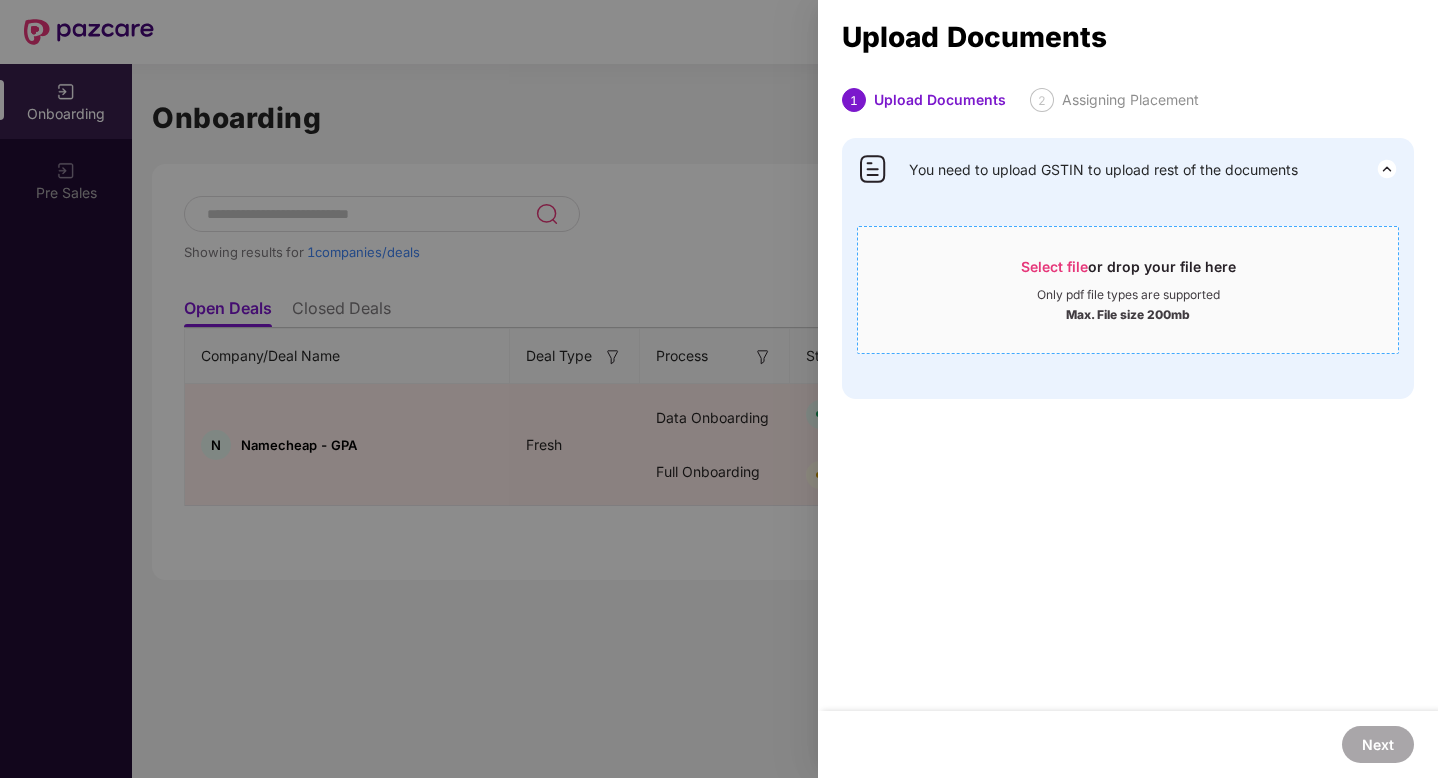 click on "Select file  or drop your file here" at bounding box center (1128, 272) 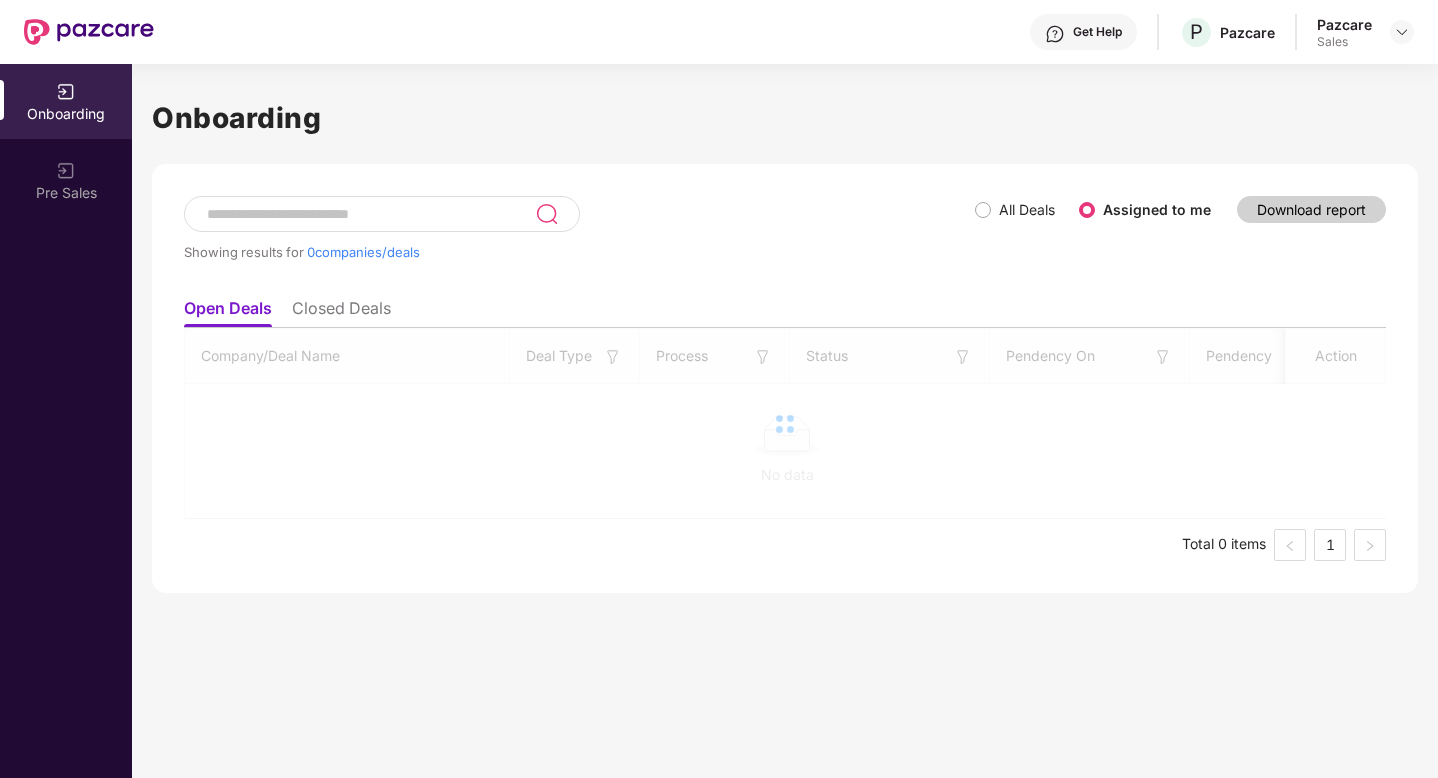 scroll, scrollTop: 0, scrollLeft: 0, axis: both 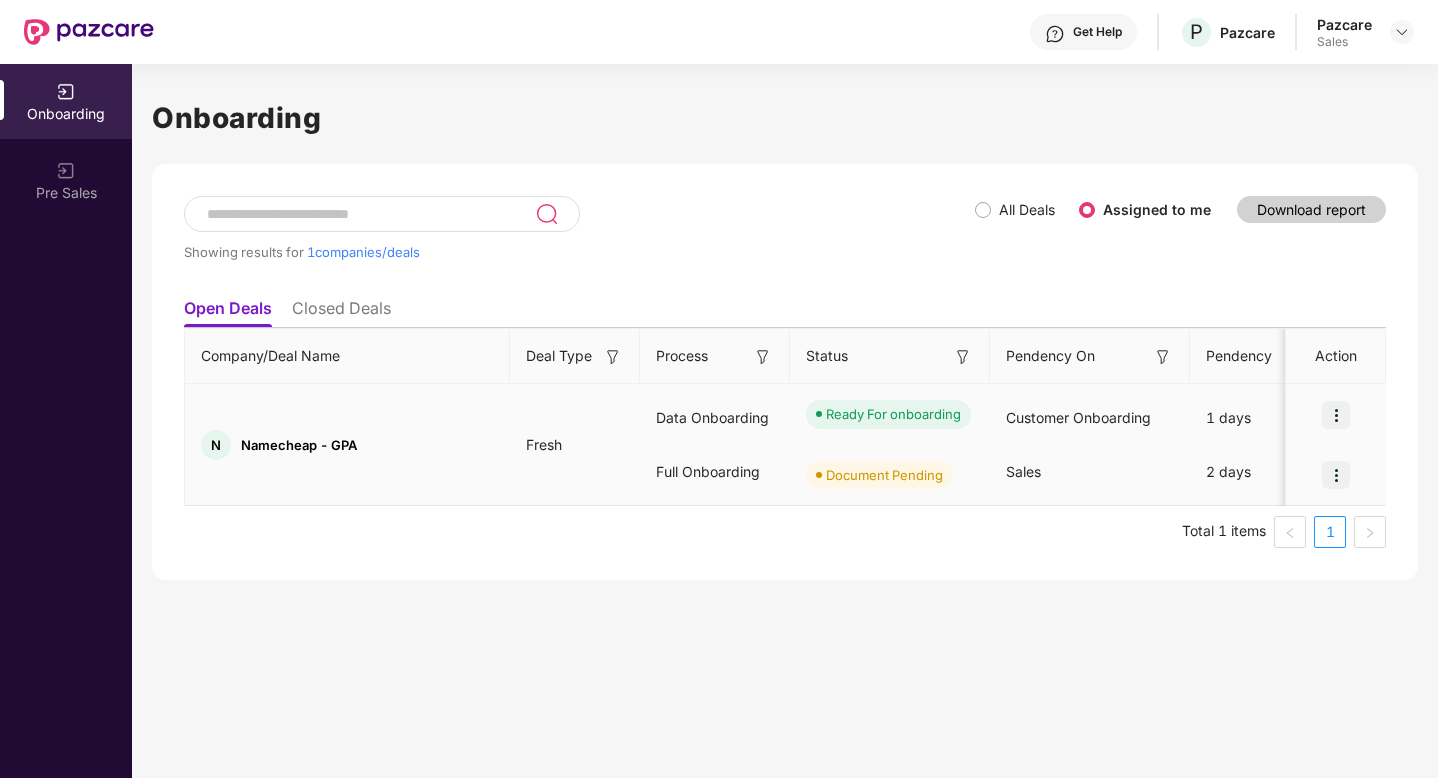 click at bounding box center [1336, 475] 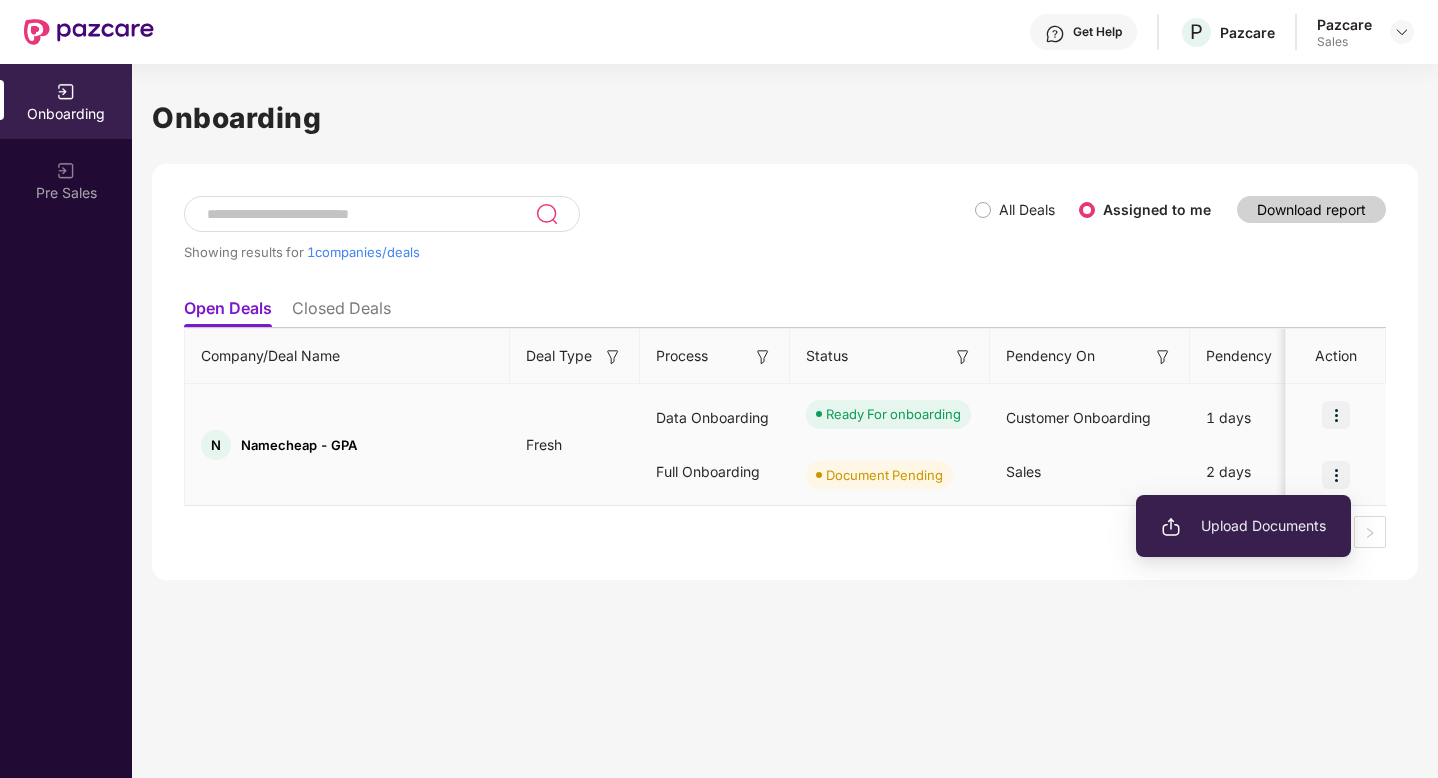 click on "Upload Documents" at bounding box center (1243, 526) 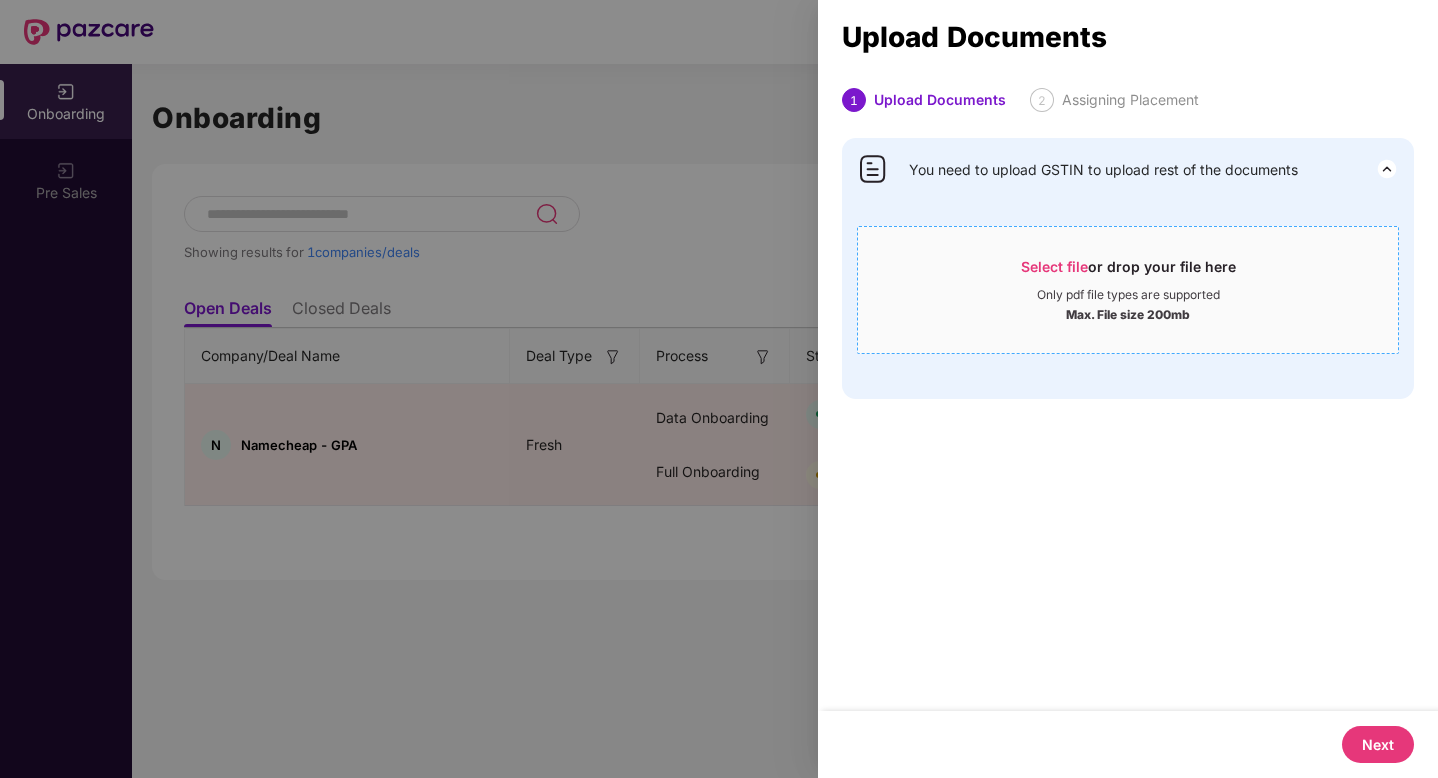 click on "Select file" at bounding box center (1054, 266) 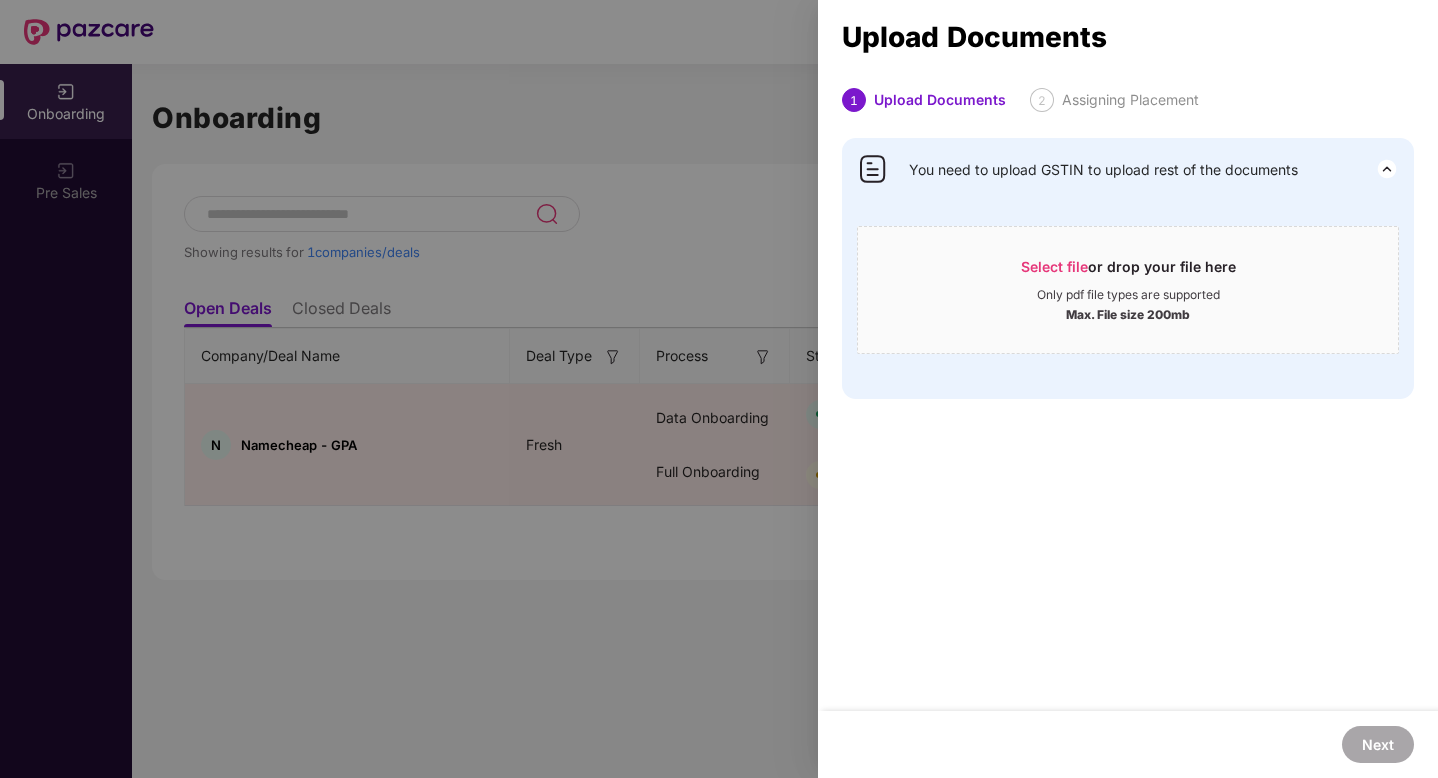click at bounding box center (719, 389) 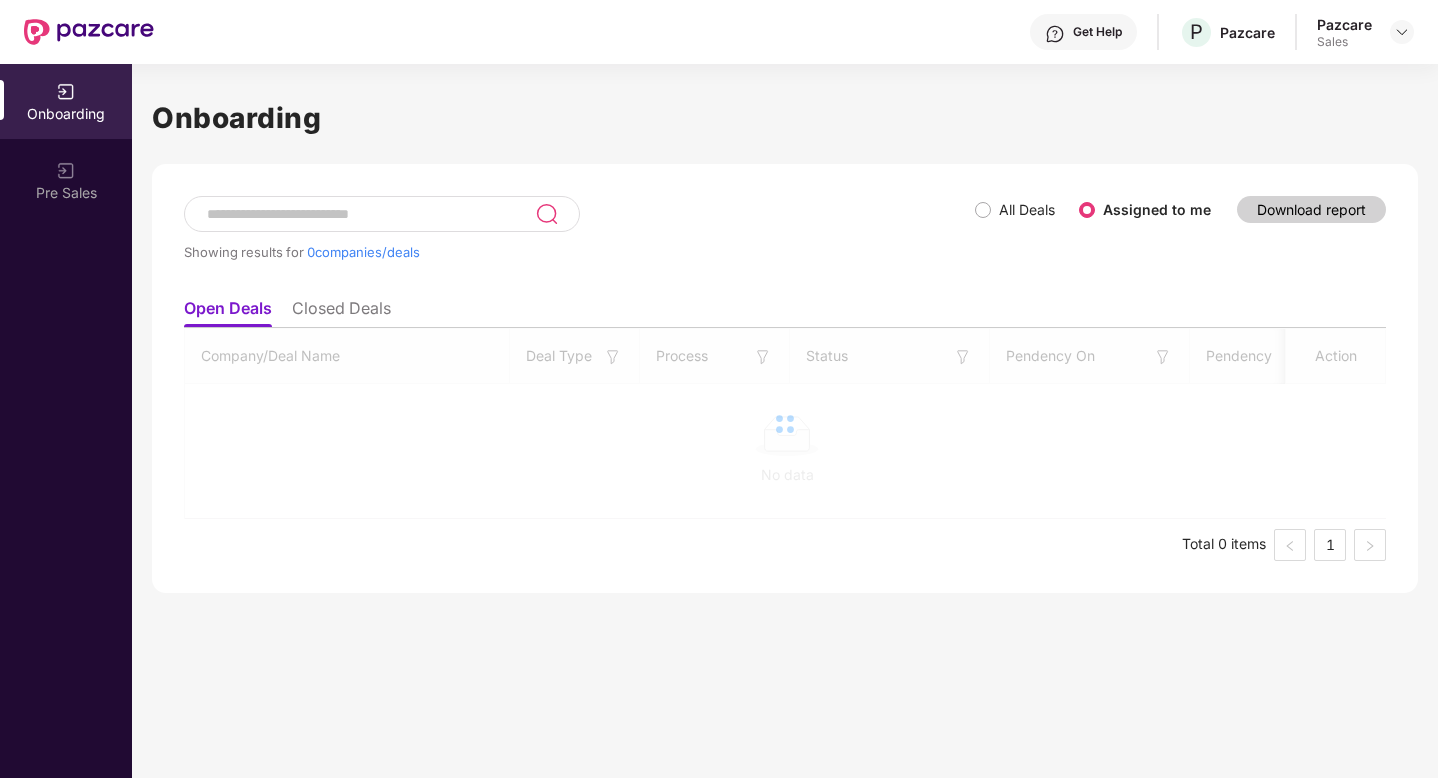scroll, scrollTop: 0, scrollLeft: 0, axis: both 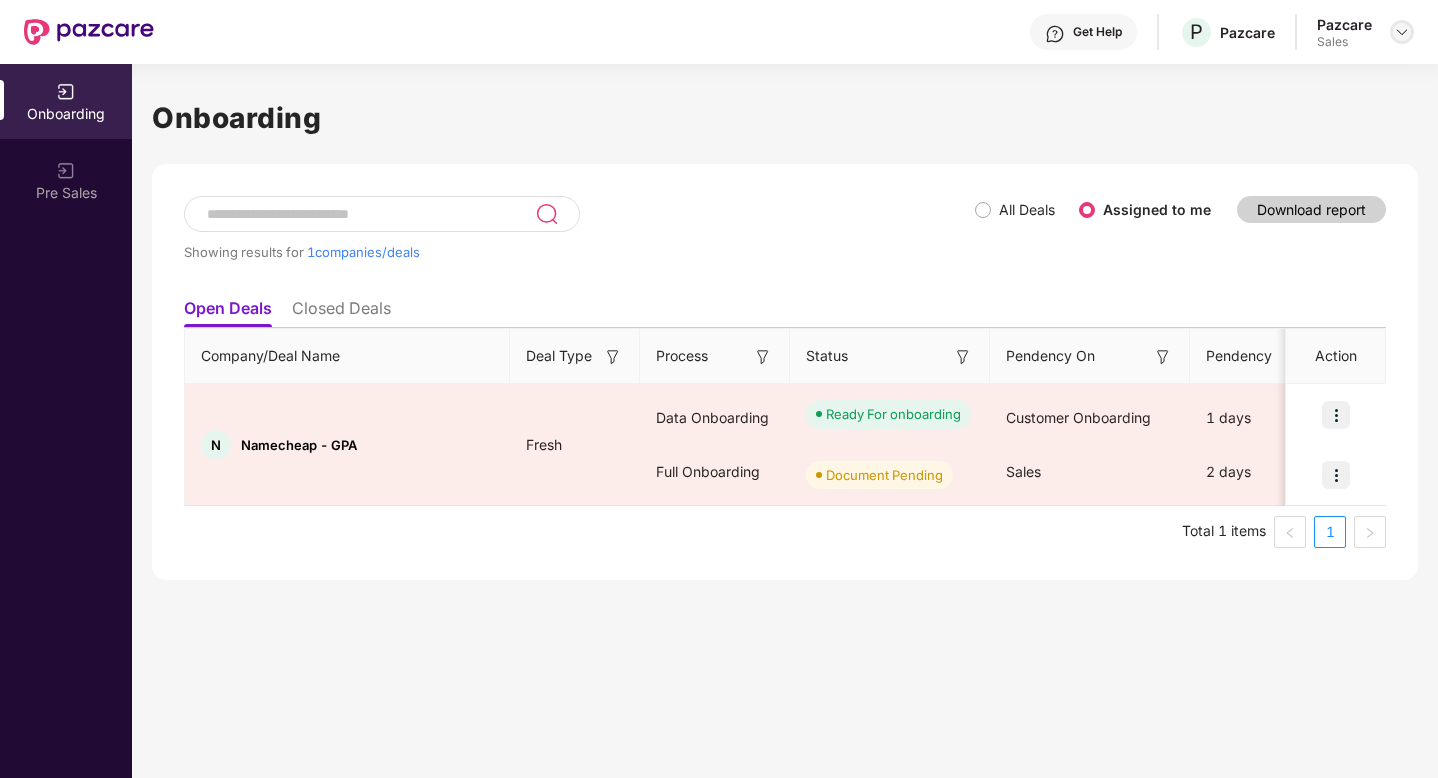 click at bounding box center (1402, 32) 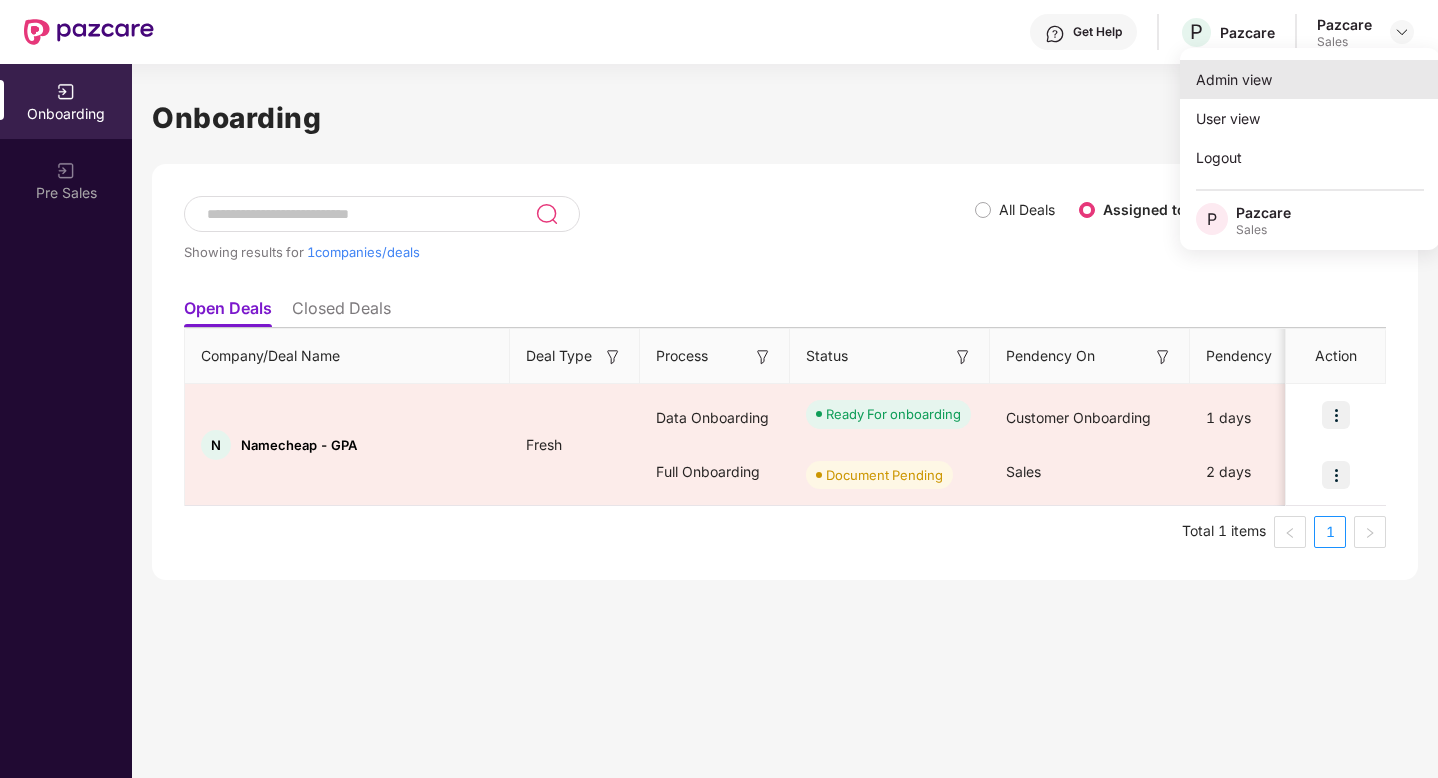 click on "Admin view" at bounding box center [1310, 79] 